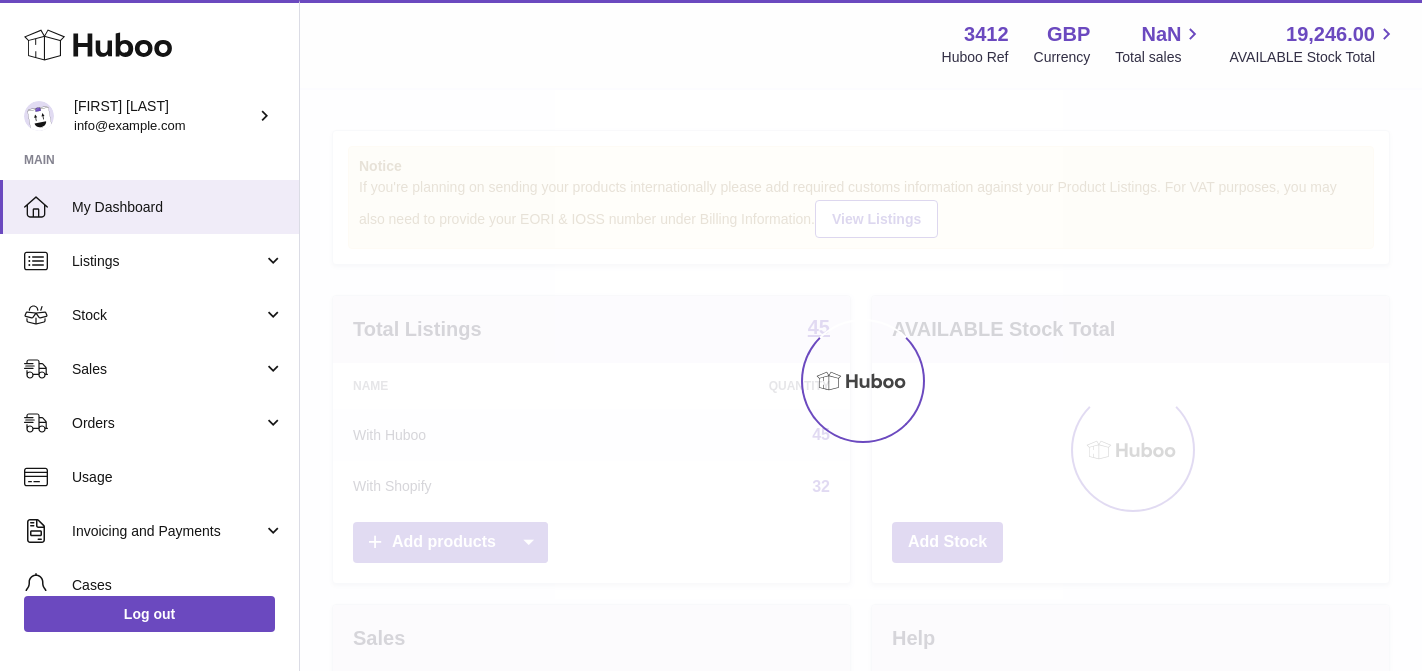 scroll, scrollTop: 0, scrollLeft: 0, axis: both 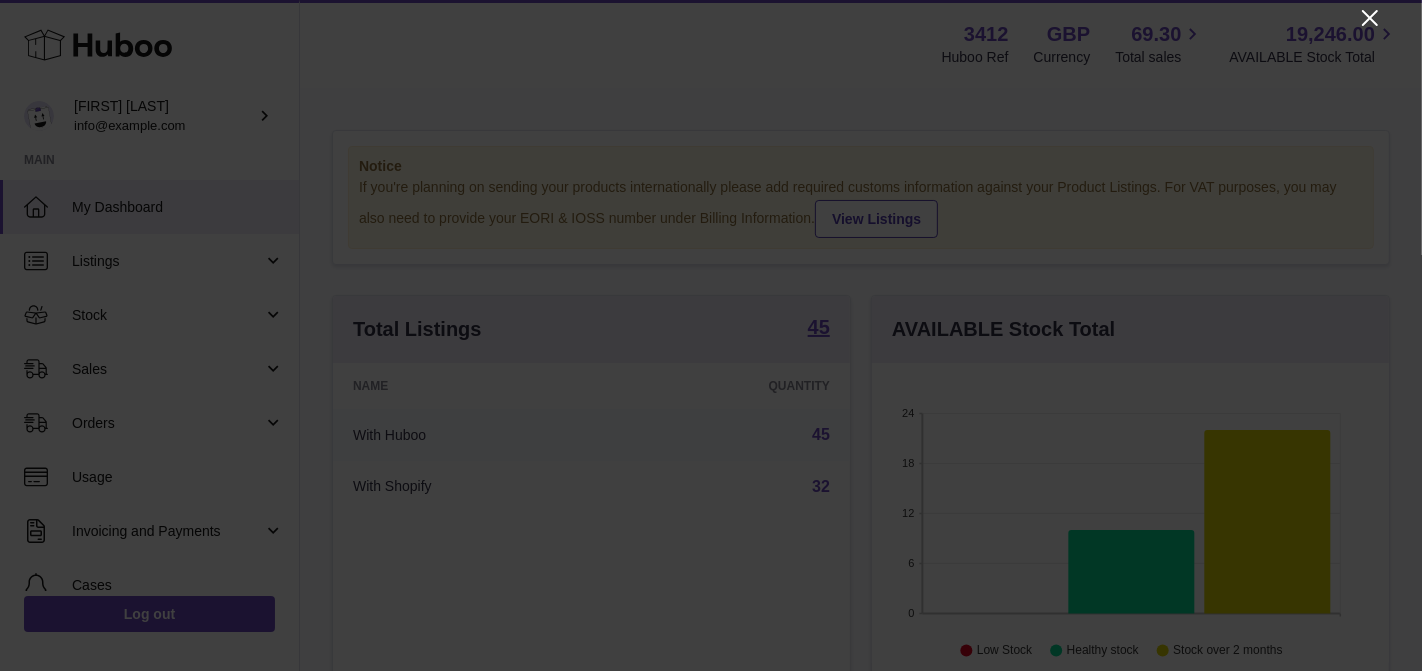 click 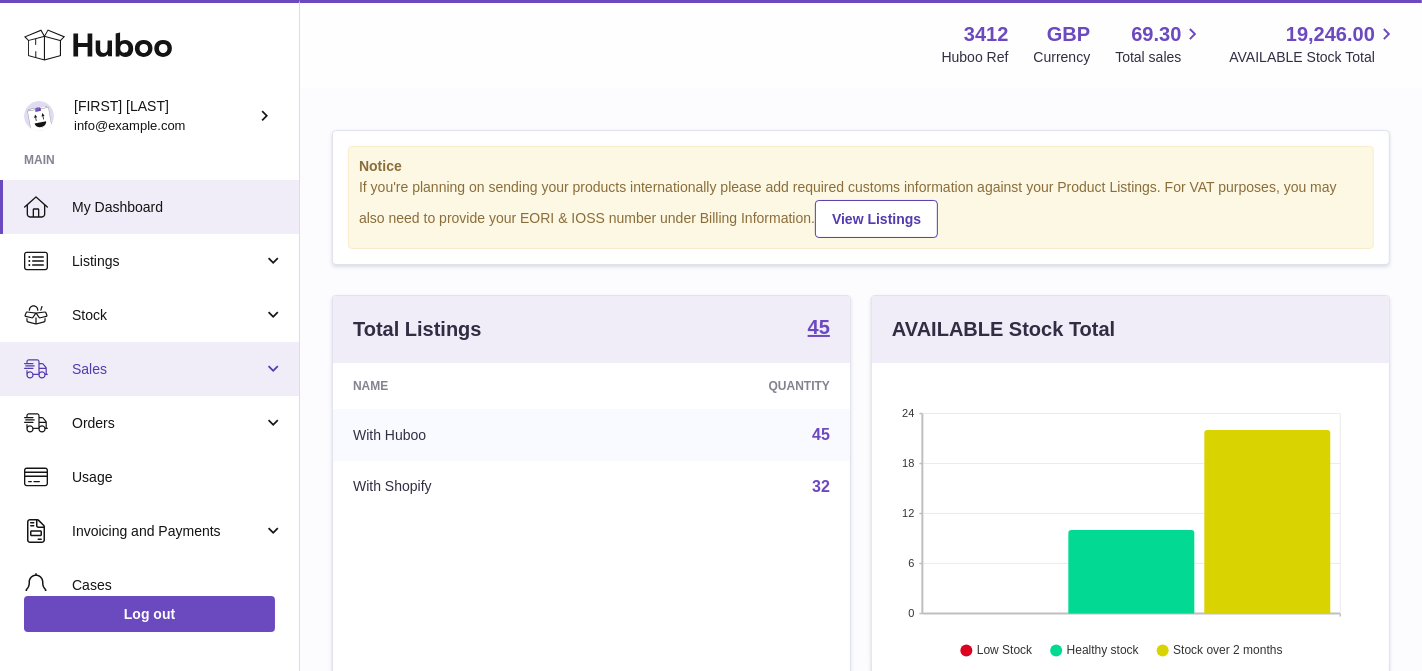 click on "Sales" at bounding box center [167, 369] 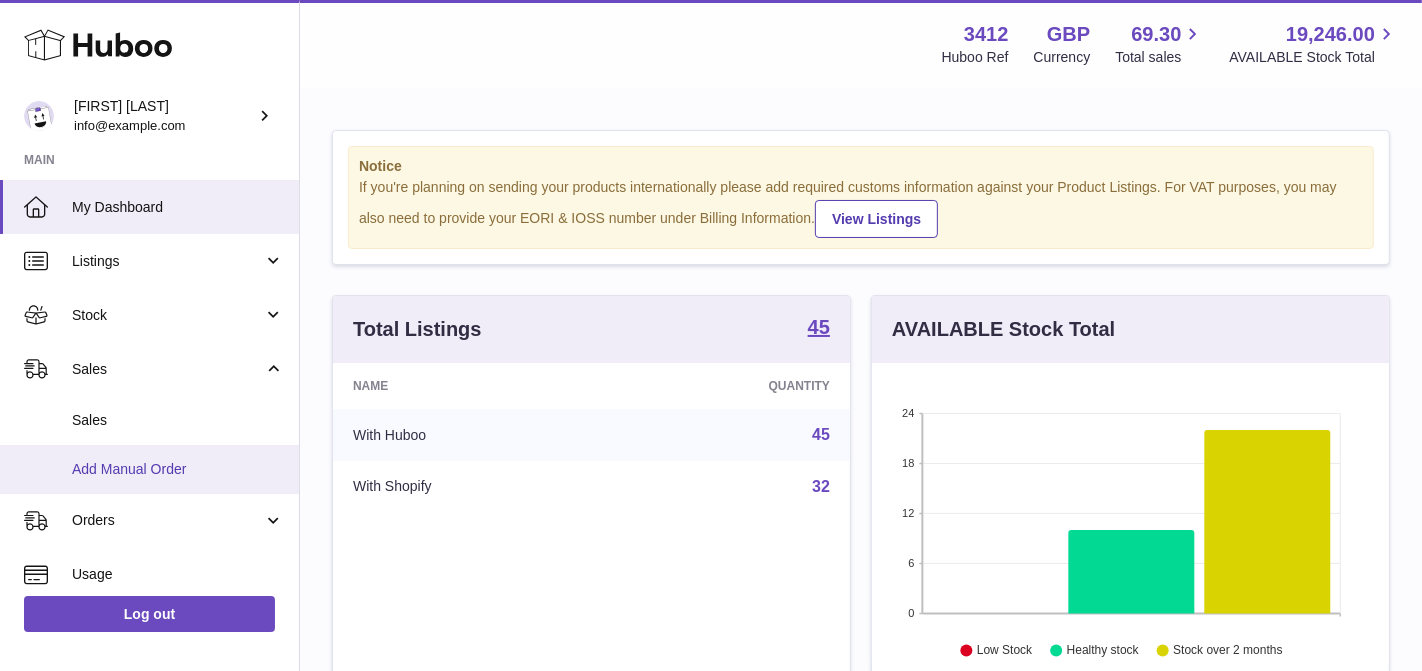 click on "Add Manual Order" at bounding box center [178, 469] 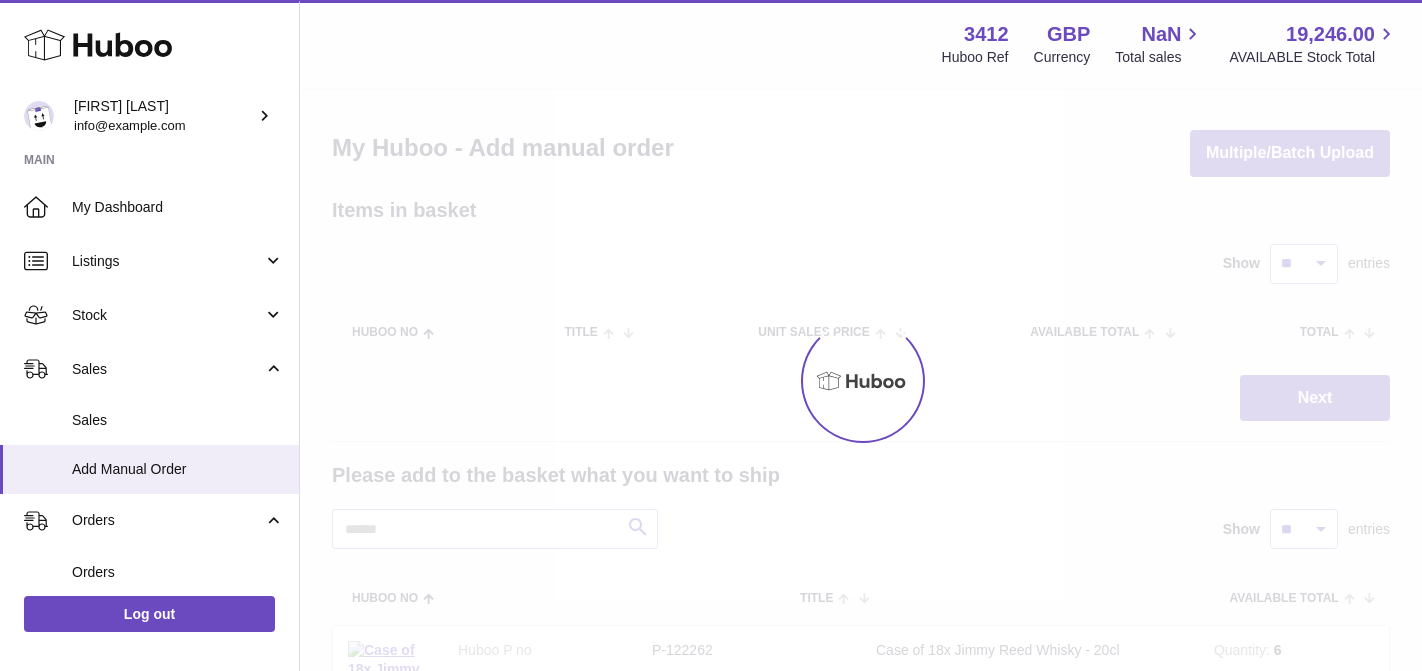 scroll, scrollTop: 0, scrollLeft: 0, axis: both 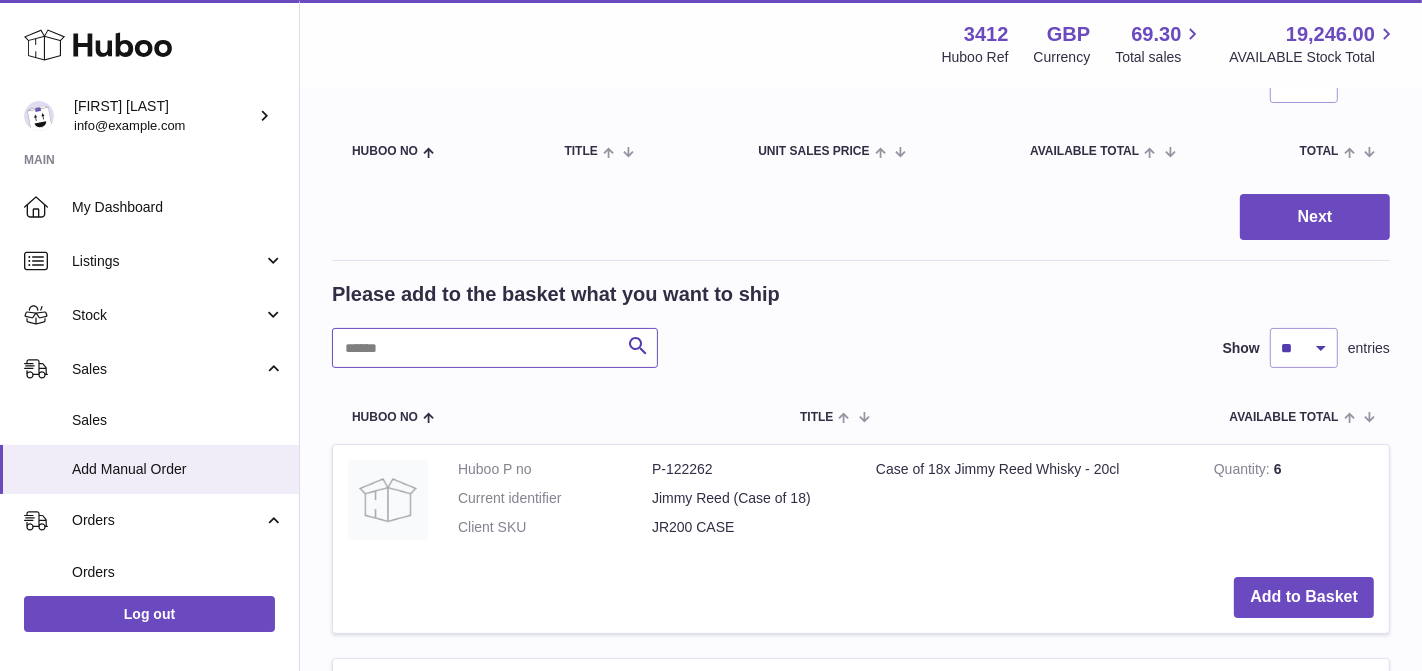 click at bounding box center (495, 348) 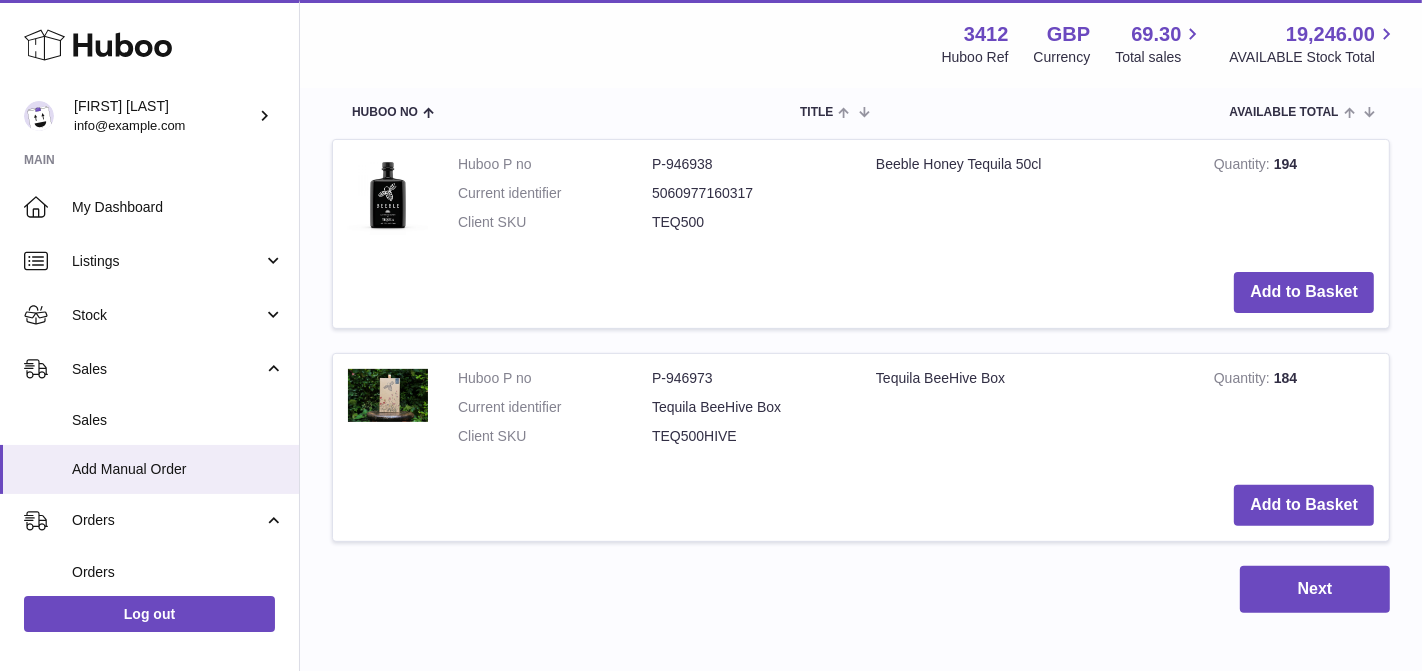 scroll, scrollTop: 307, scrollLeft: 0, axis: vertical 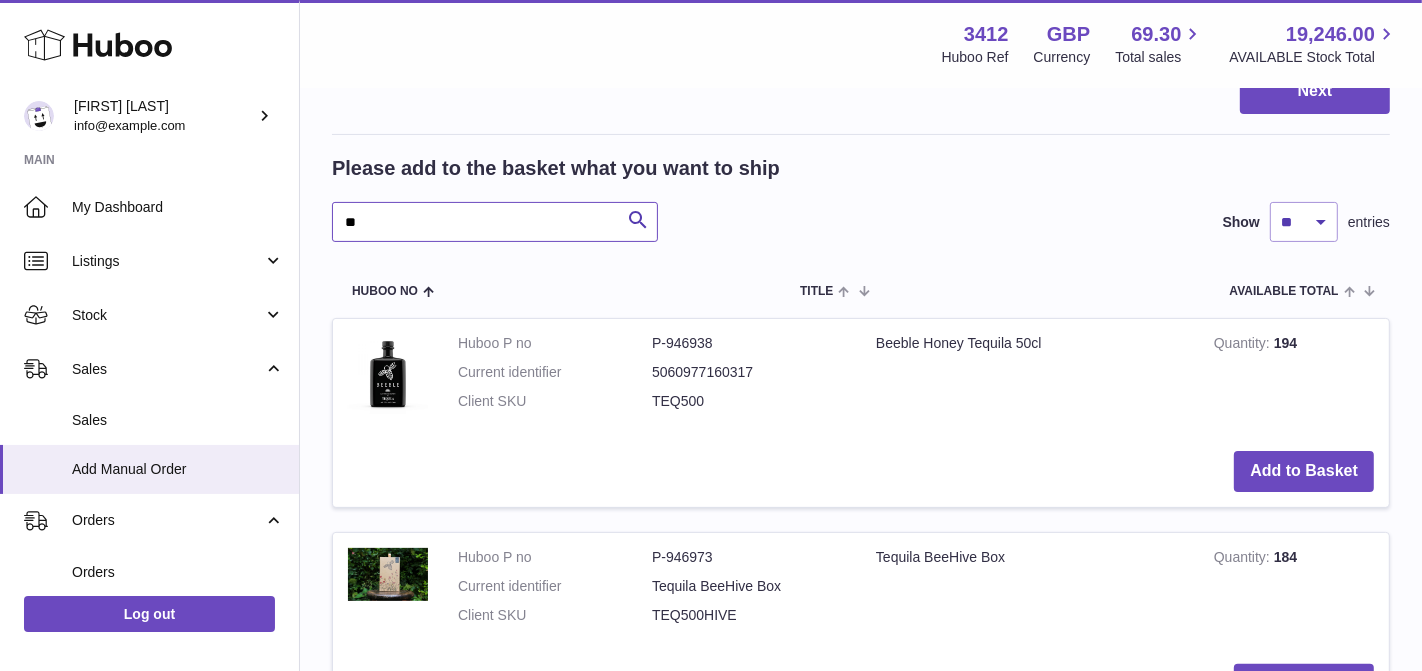 type on "*" 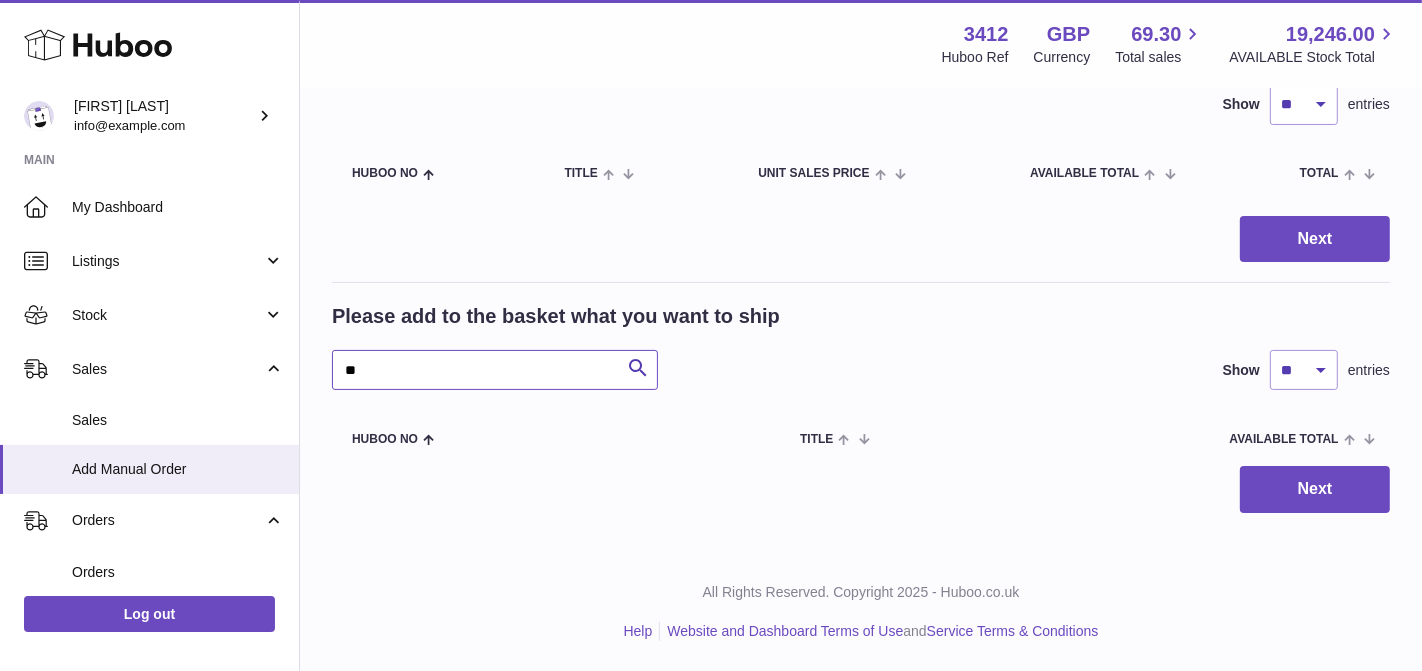 scroll, scrollTop: 158, scrollLeft: 0, axis: vertical 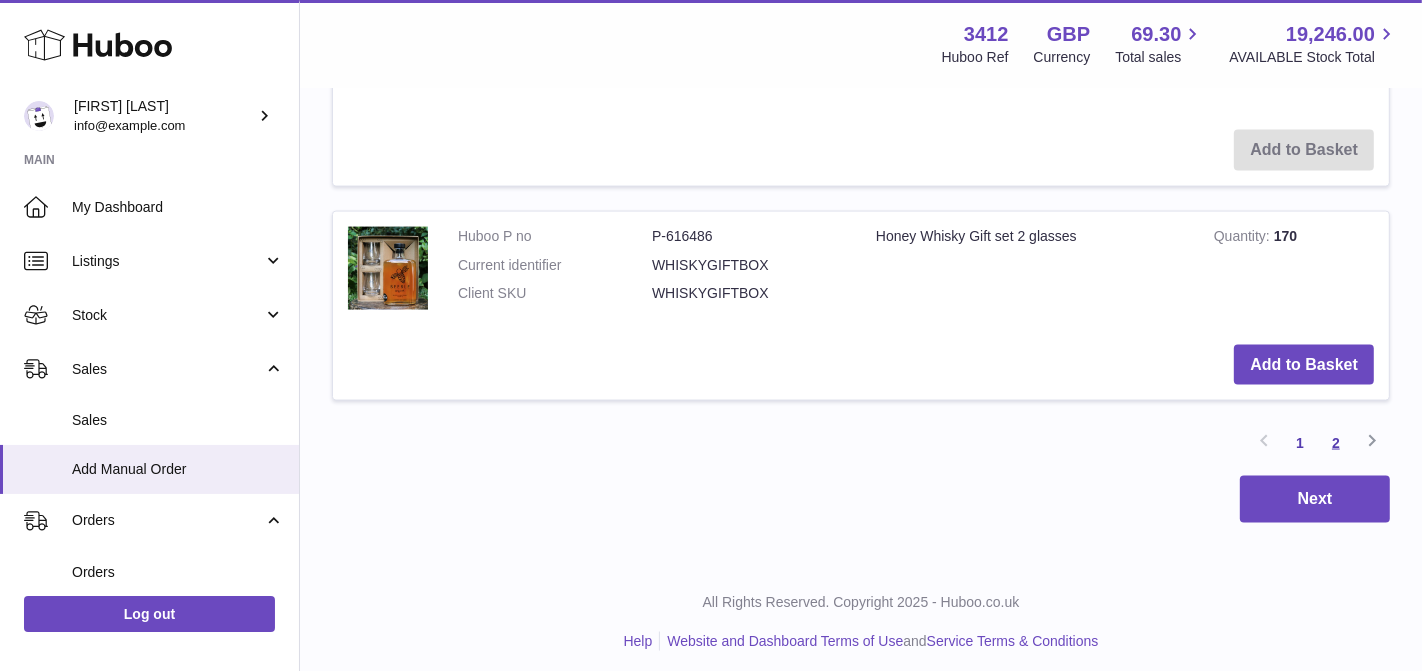 type on "****" 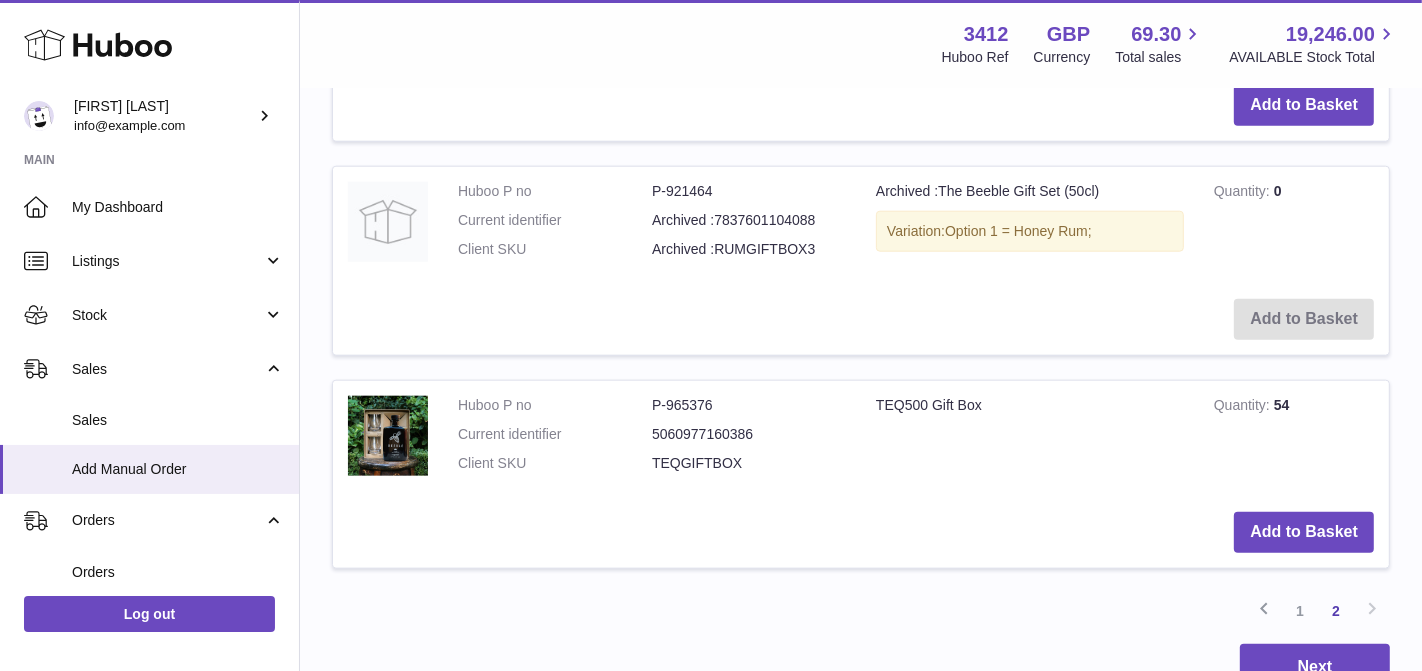 scroll, scrollTop: 1762, scrollLeft: 0, axis: vertical 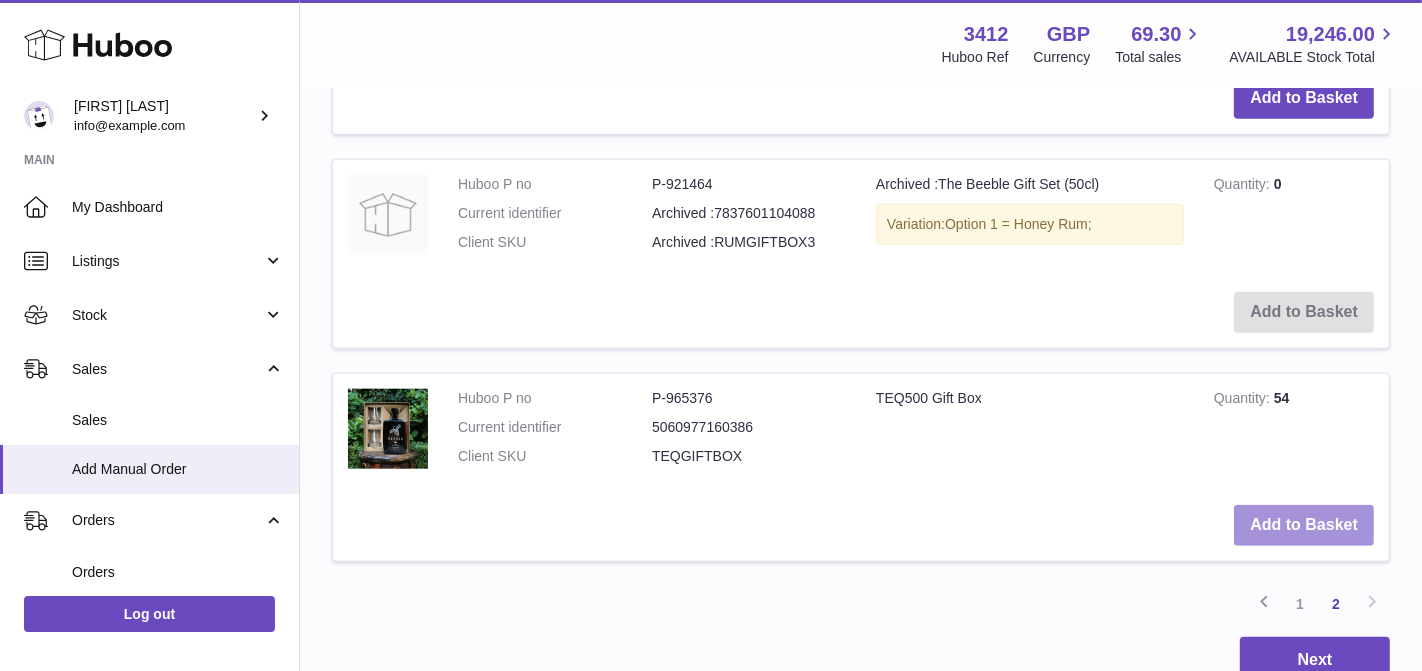 click on "Add to Basket" at bounding box center (1304, 525) 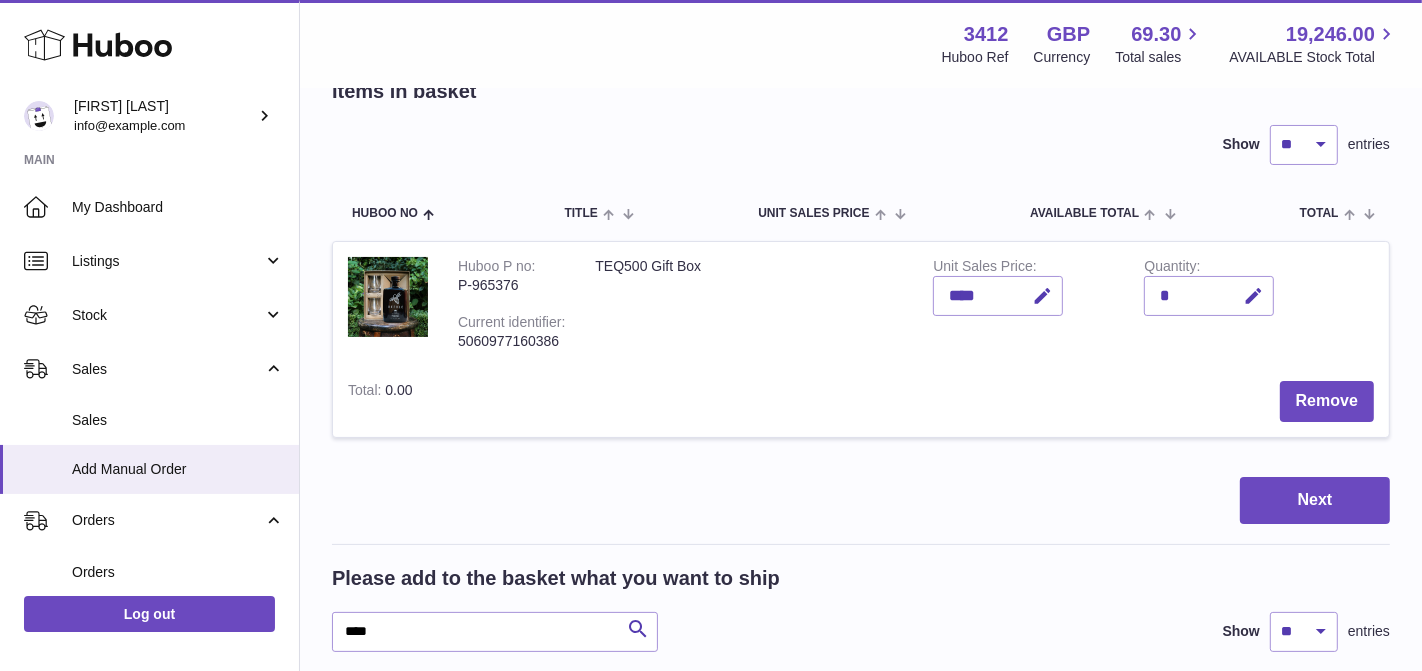 scroll, scrollTop: 0, scrollLeft: 0, axis: both 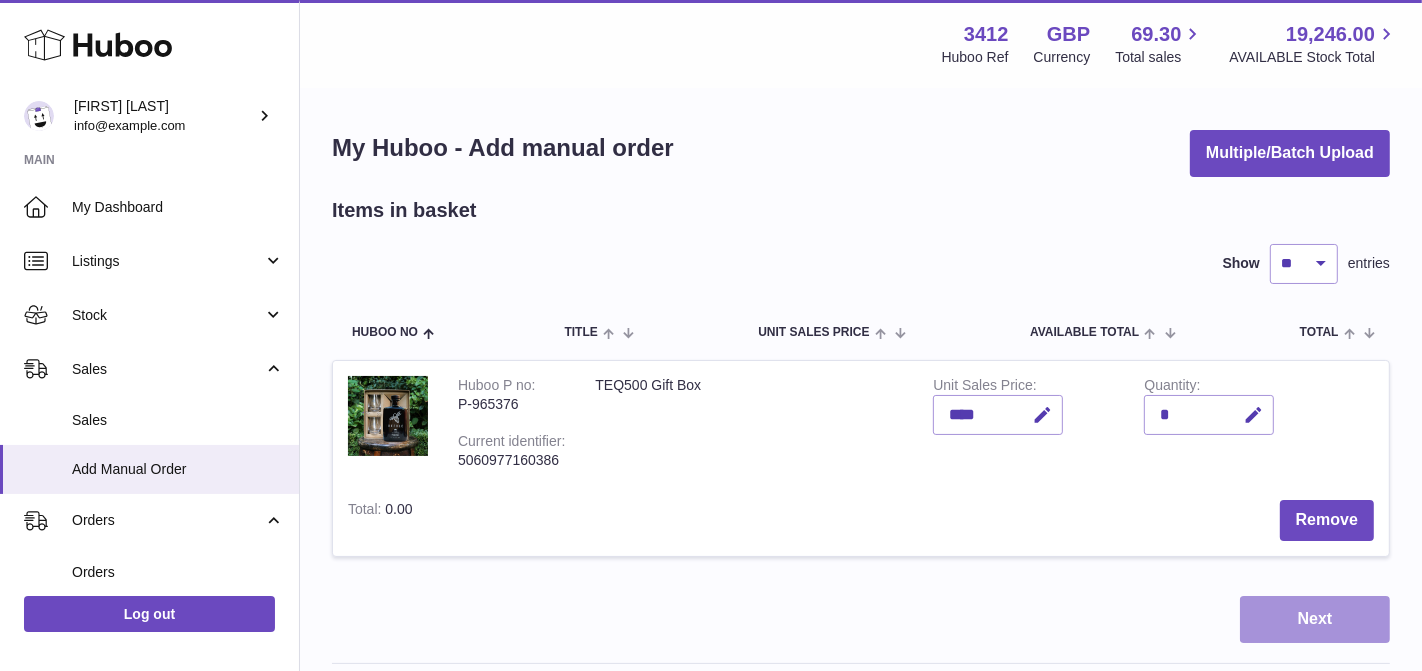 click on "Next" at bounding box center [1315, 619] 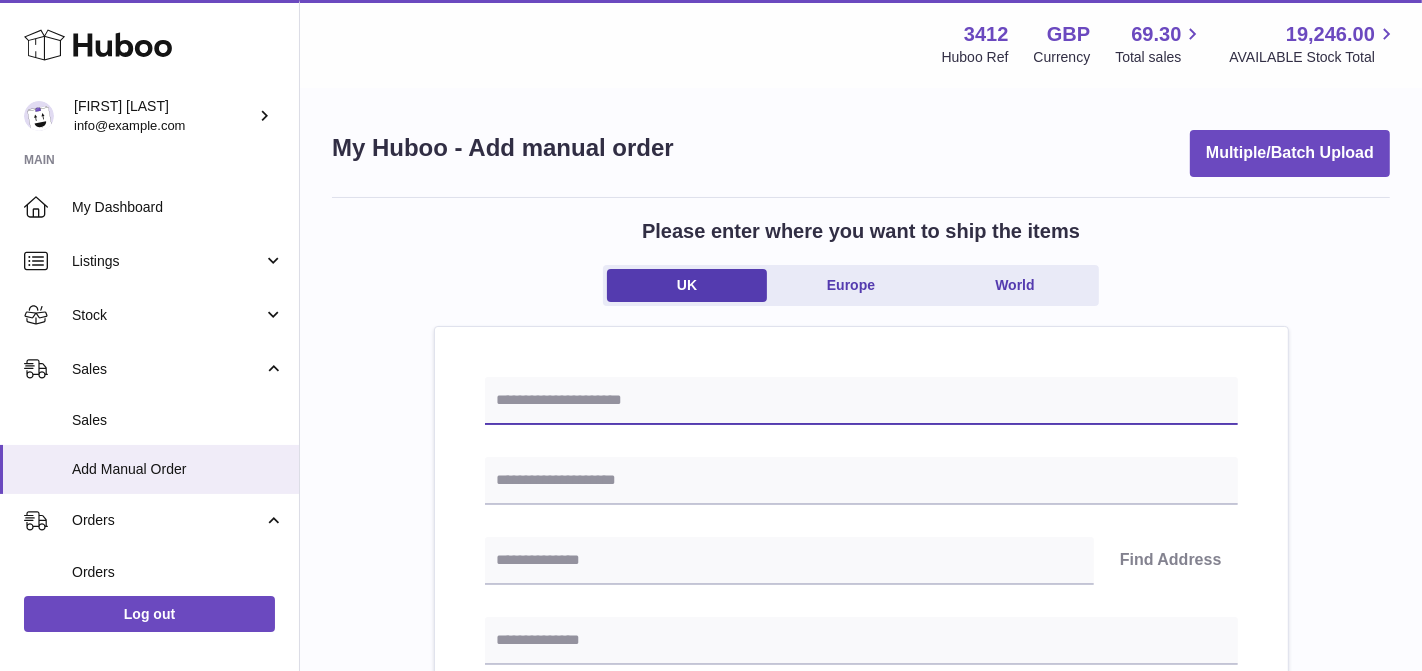 click at bounding box center [861, 401] 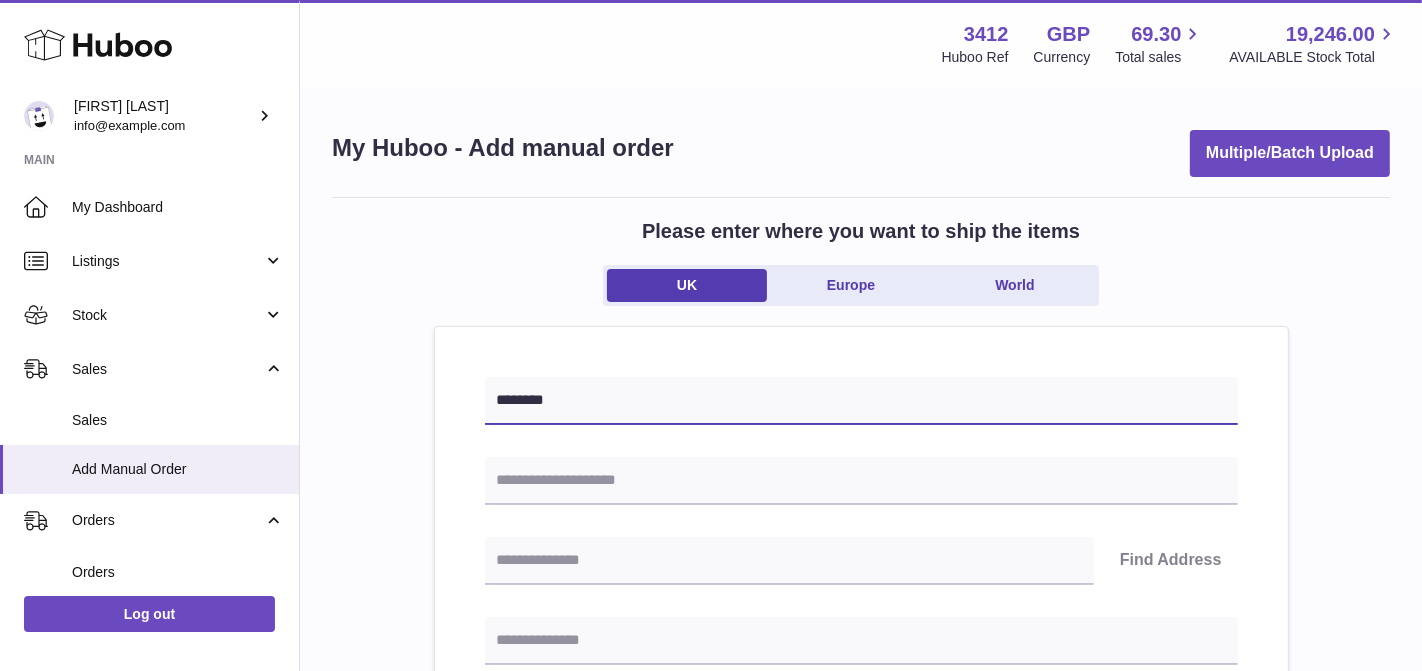 type on "********" 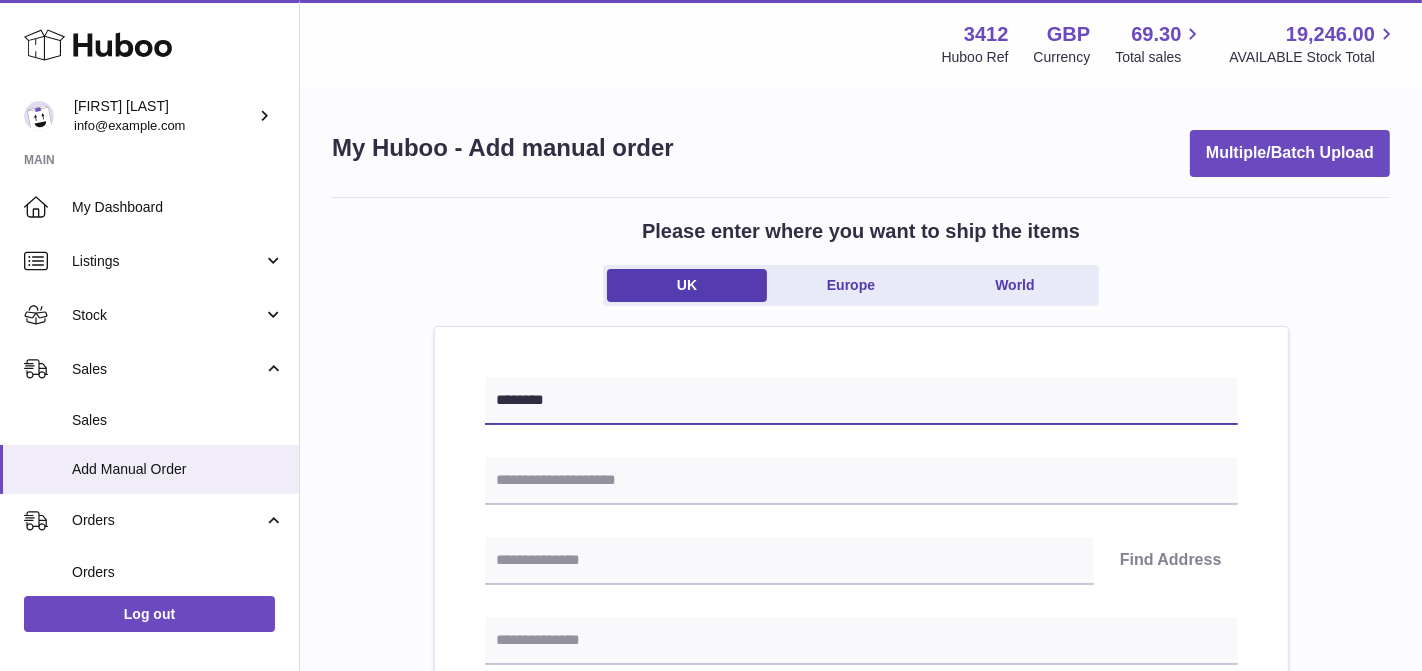 scroll, scrollTop: 10, scrollLeft: 0, axis: vertical 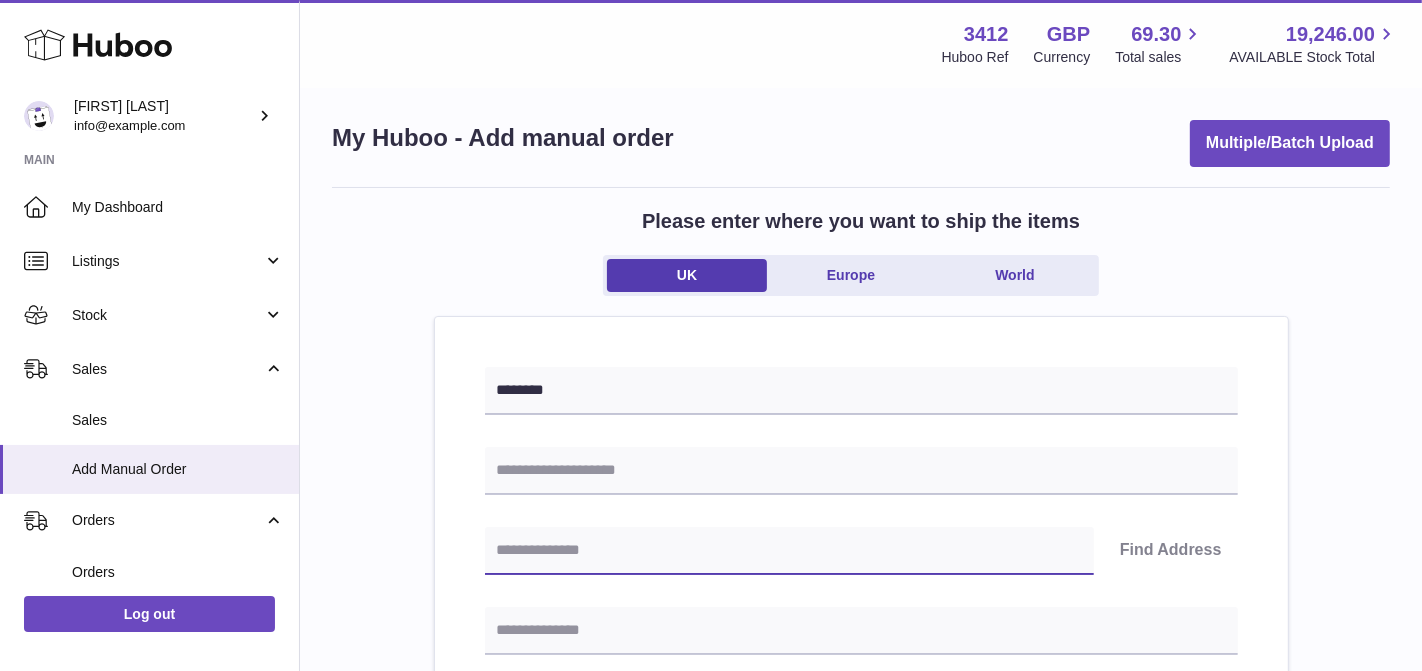 click at bounding box center (789, 551) 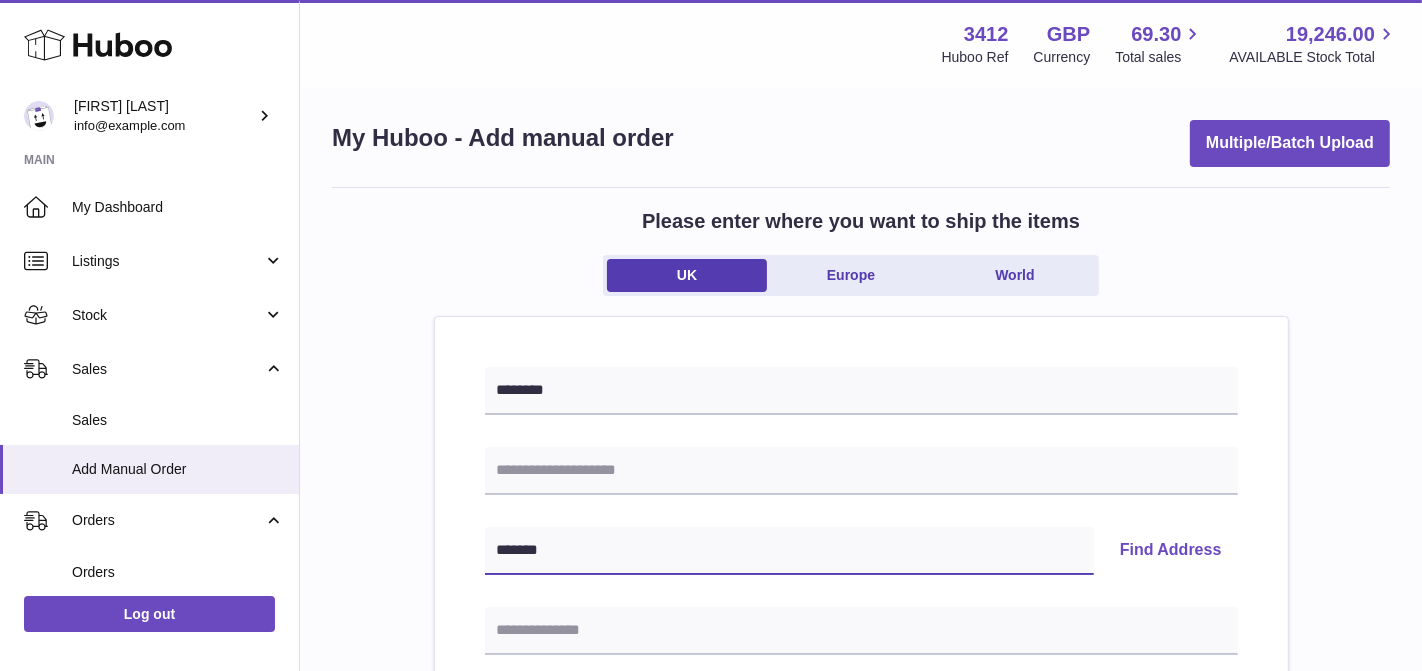 type on "*******" 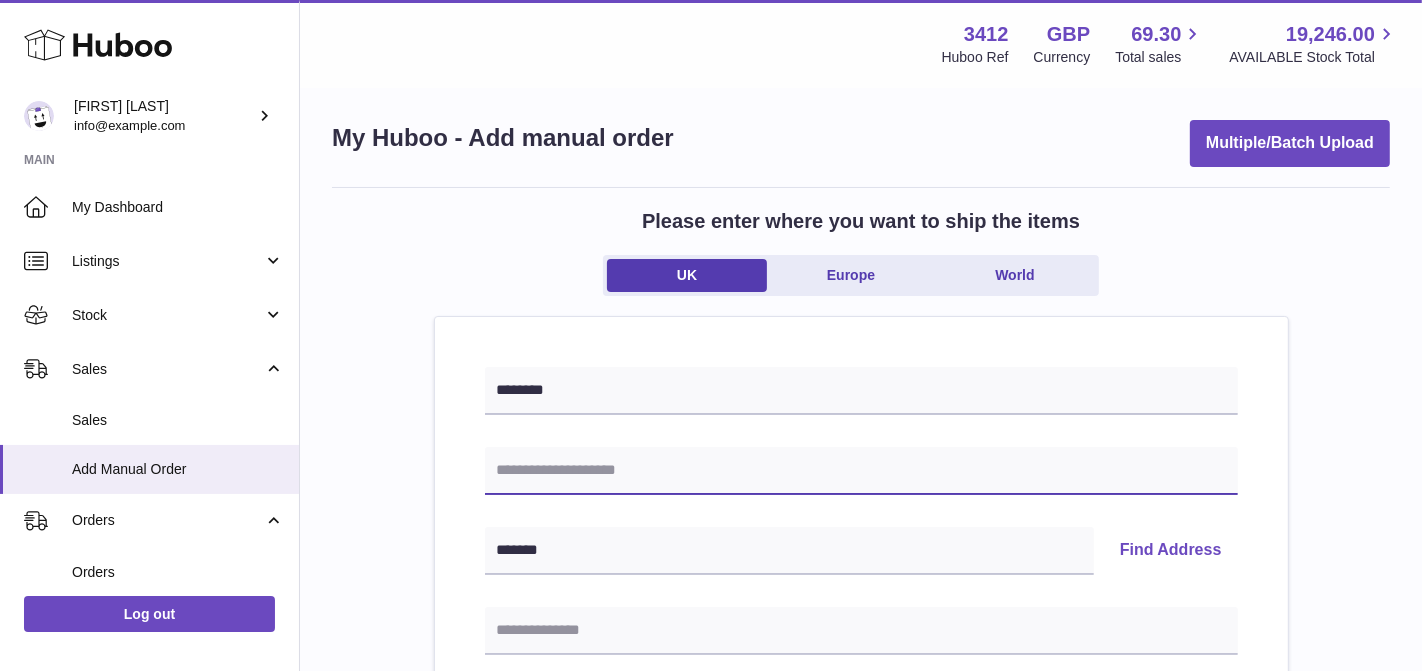 click at bounding box center (861, 471) 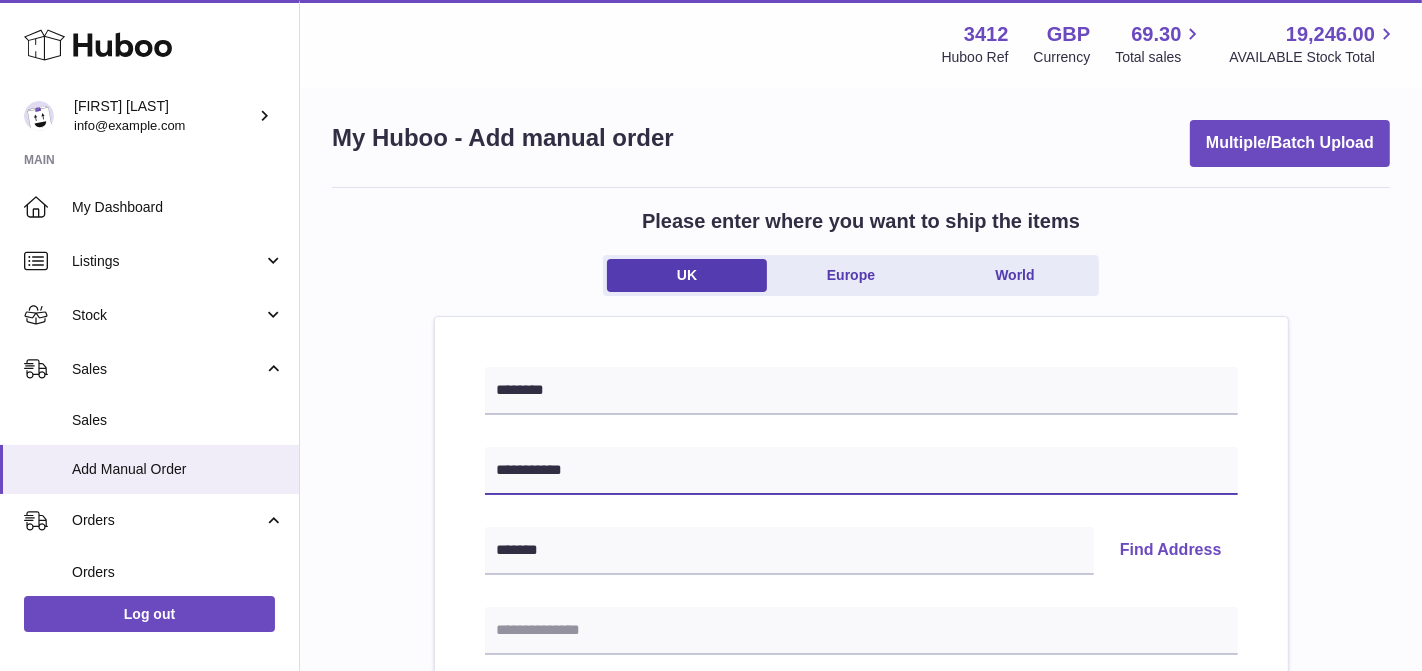 type on "**********" 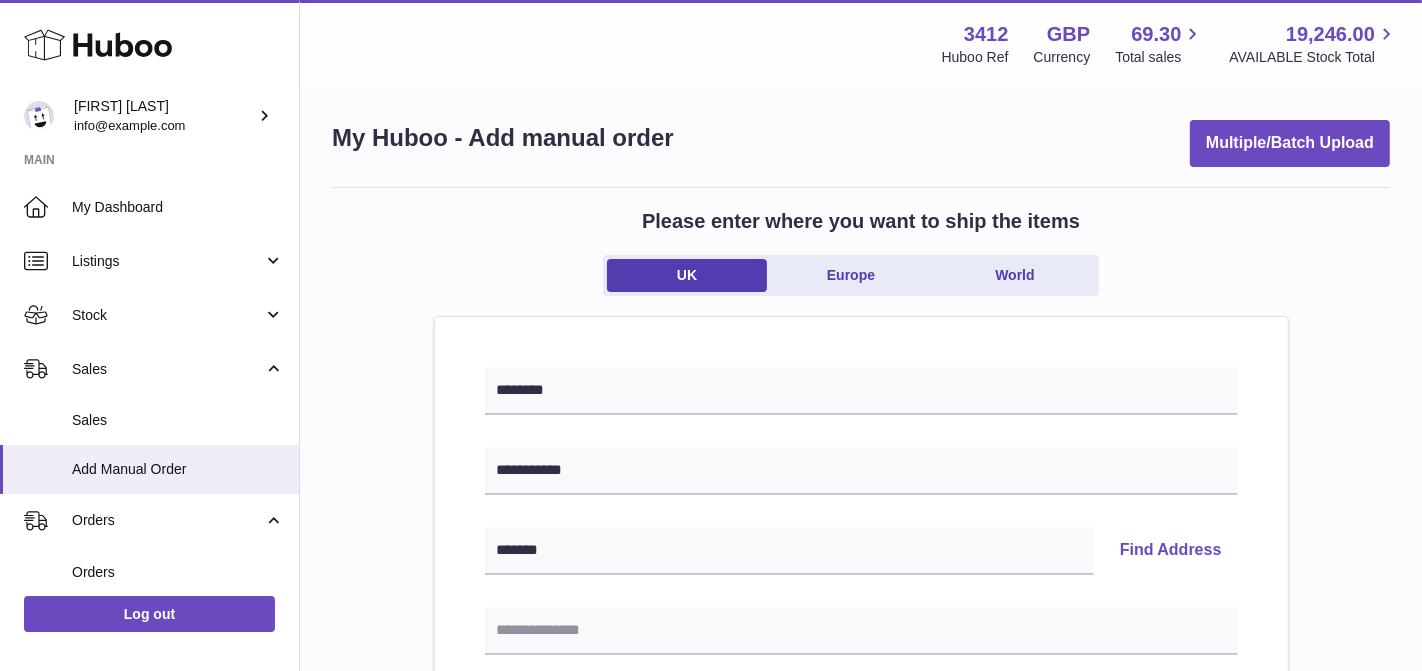 click on "Find Address" at bounding box center [1171, 551] 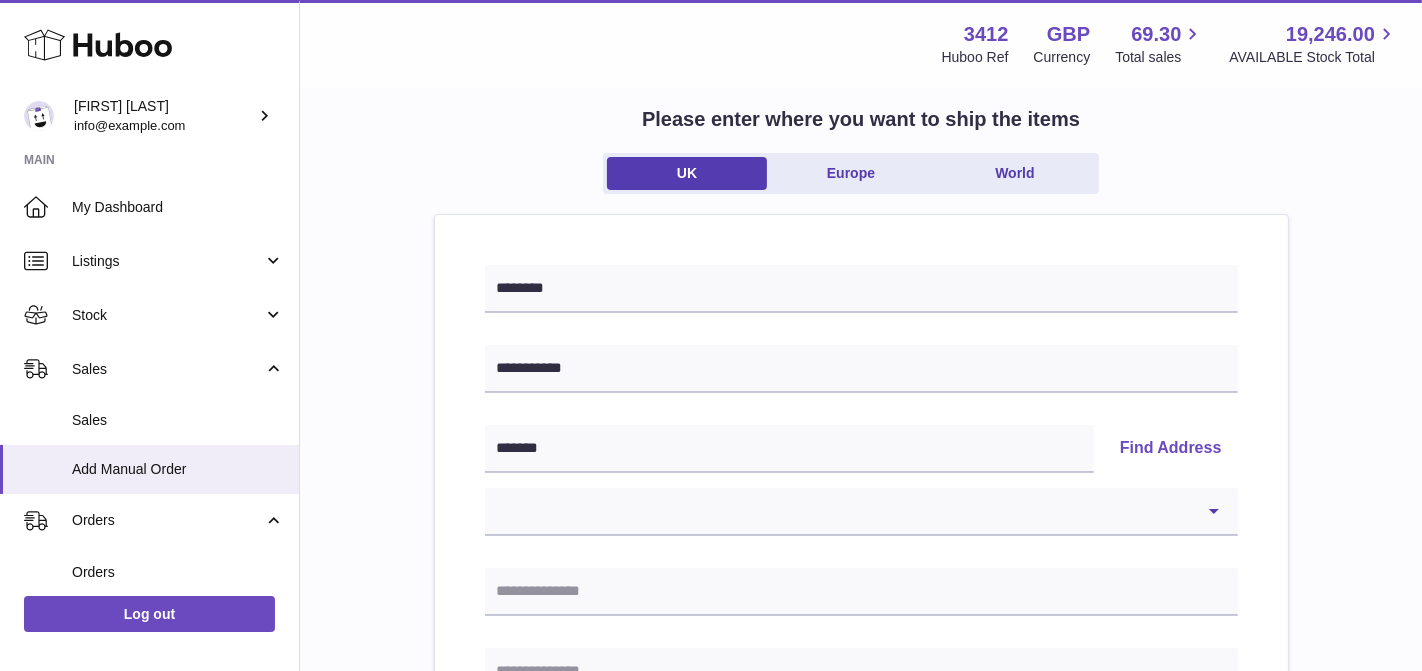 scroll, scrollTop: 164, scrollLeft: 0, axis: vertical 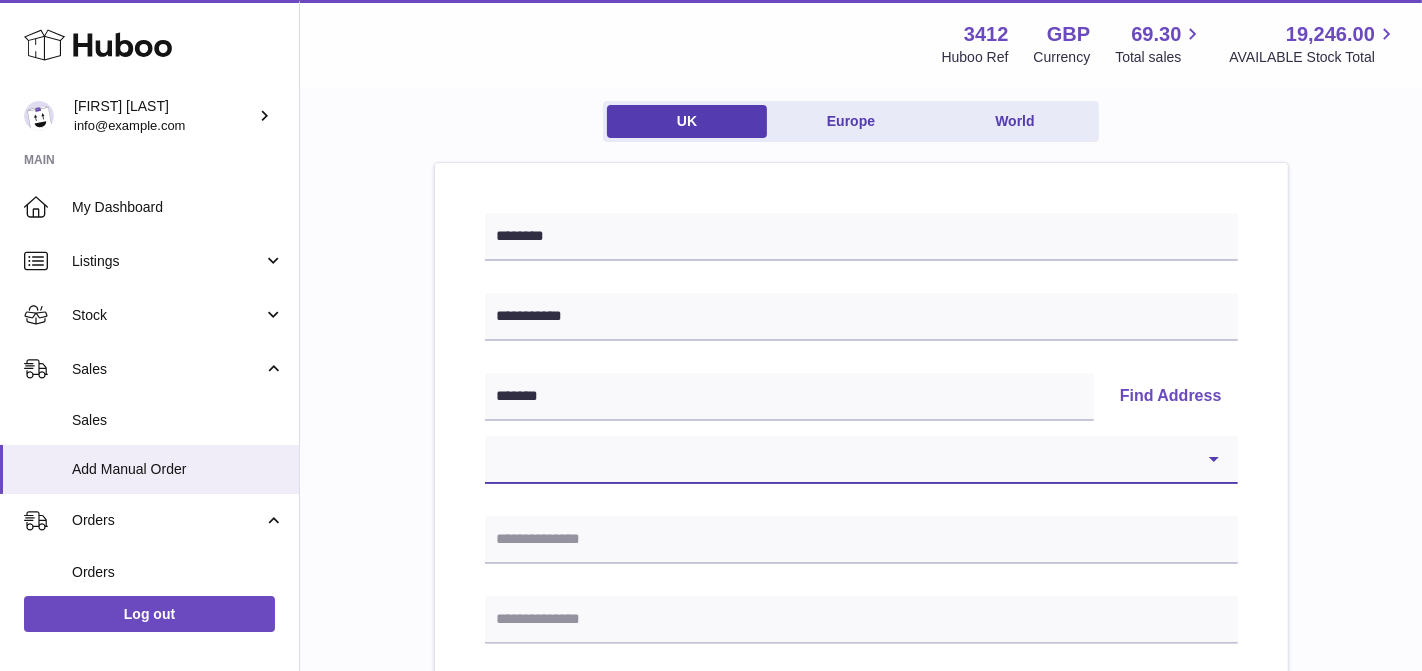 click on "**********" at bounding box center (861, 460) 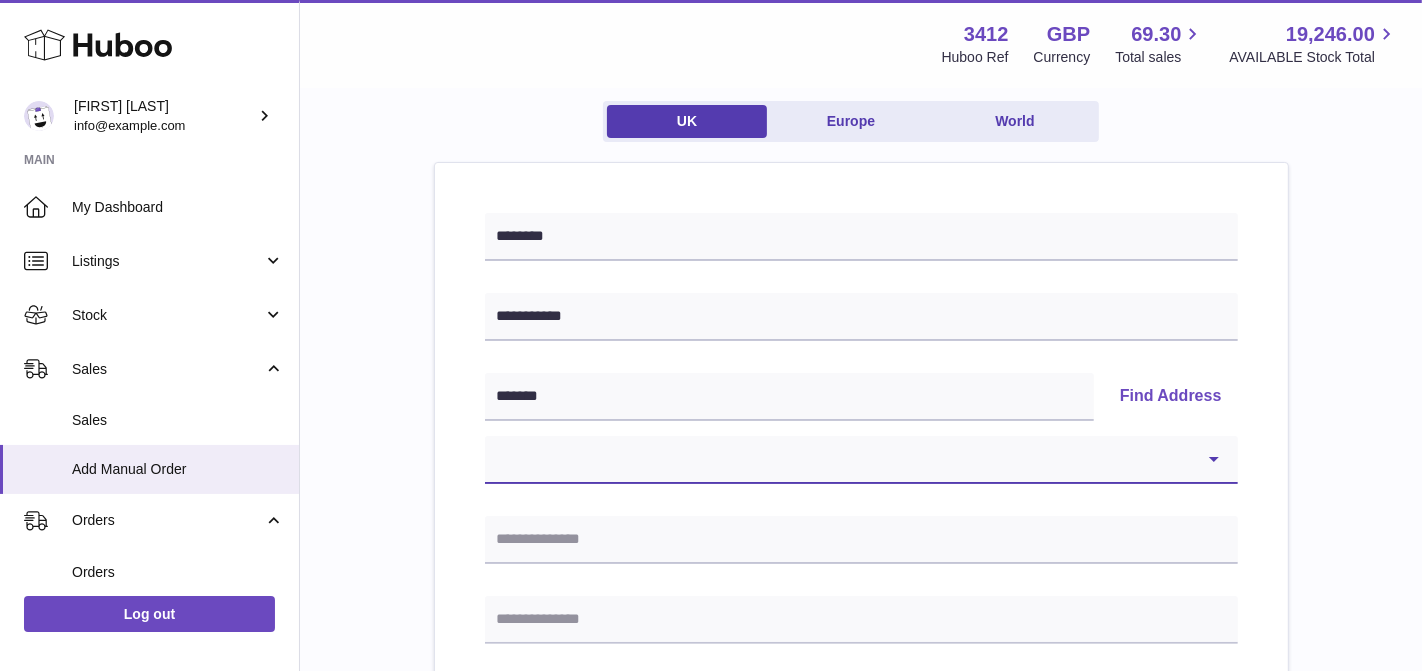 select on "**" 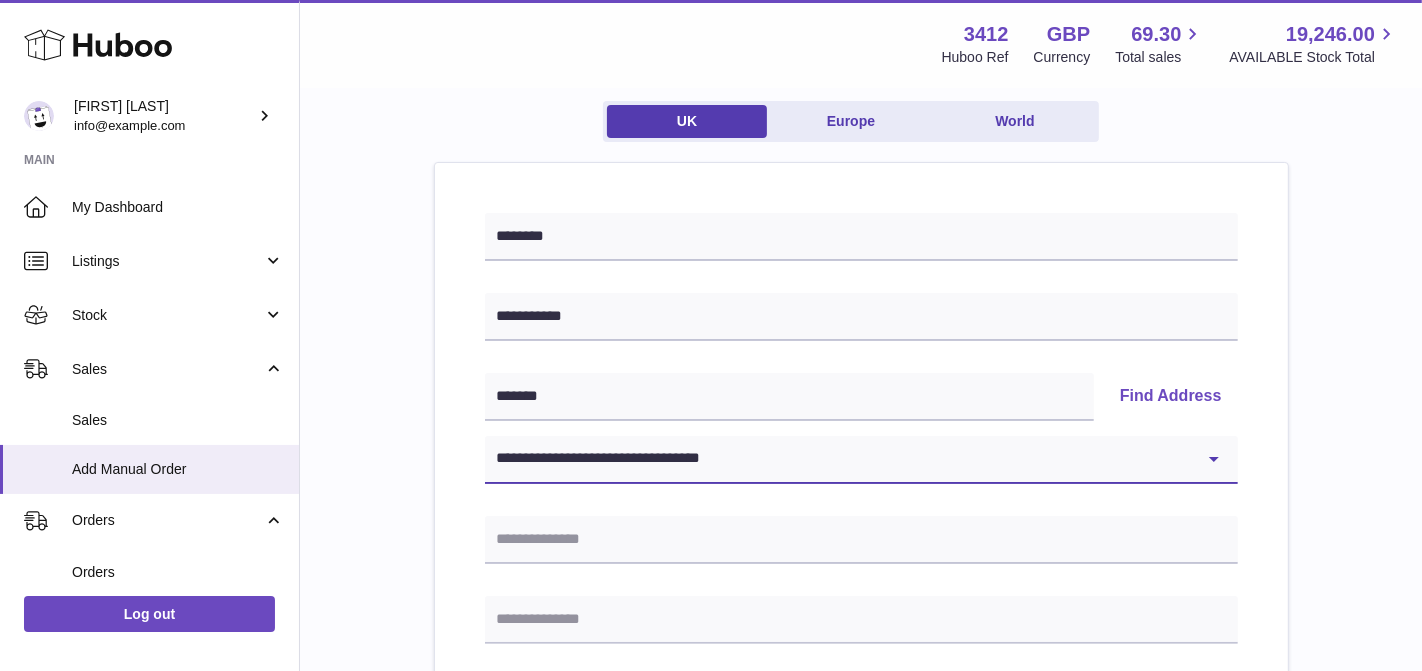 type on "**********" 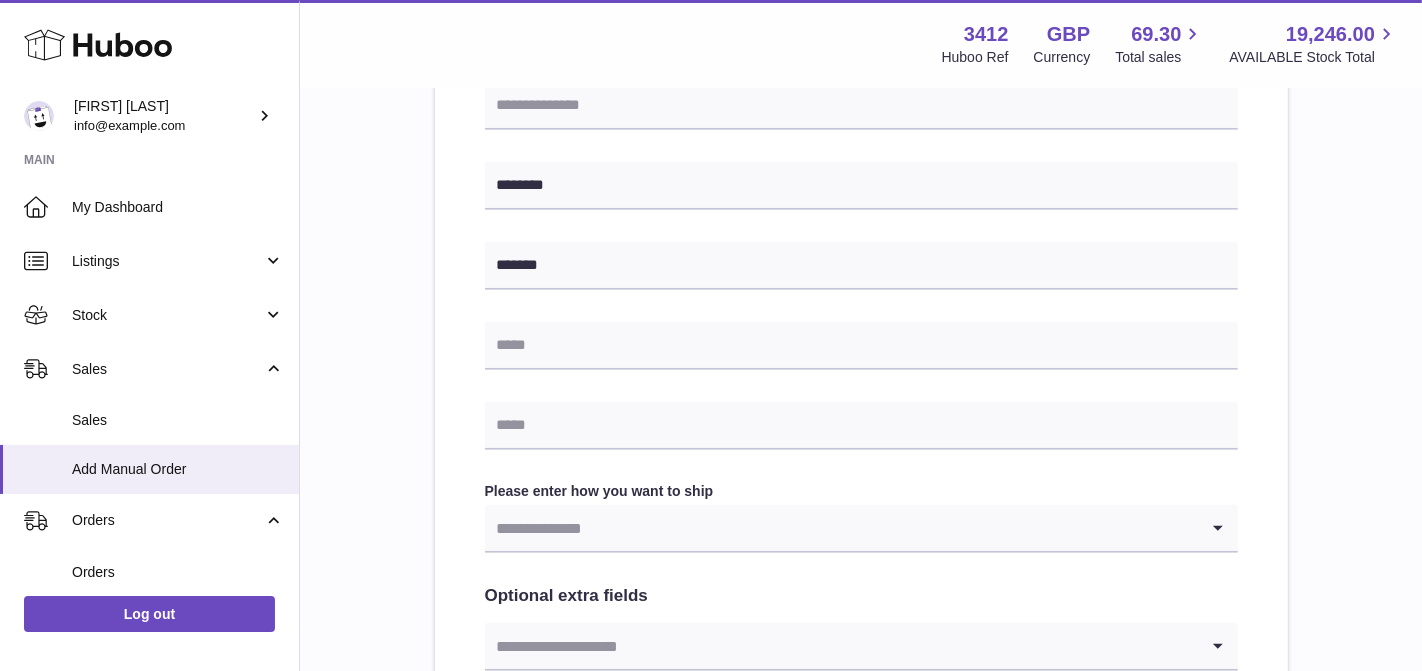 scroll, scrollTop: 881, scrollLeft: 0, axis: vertical 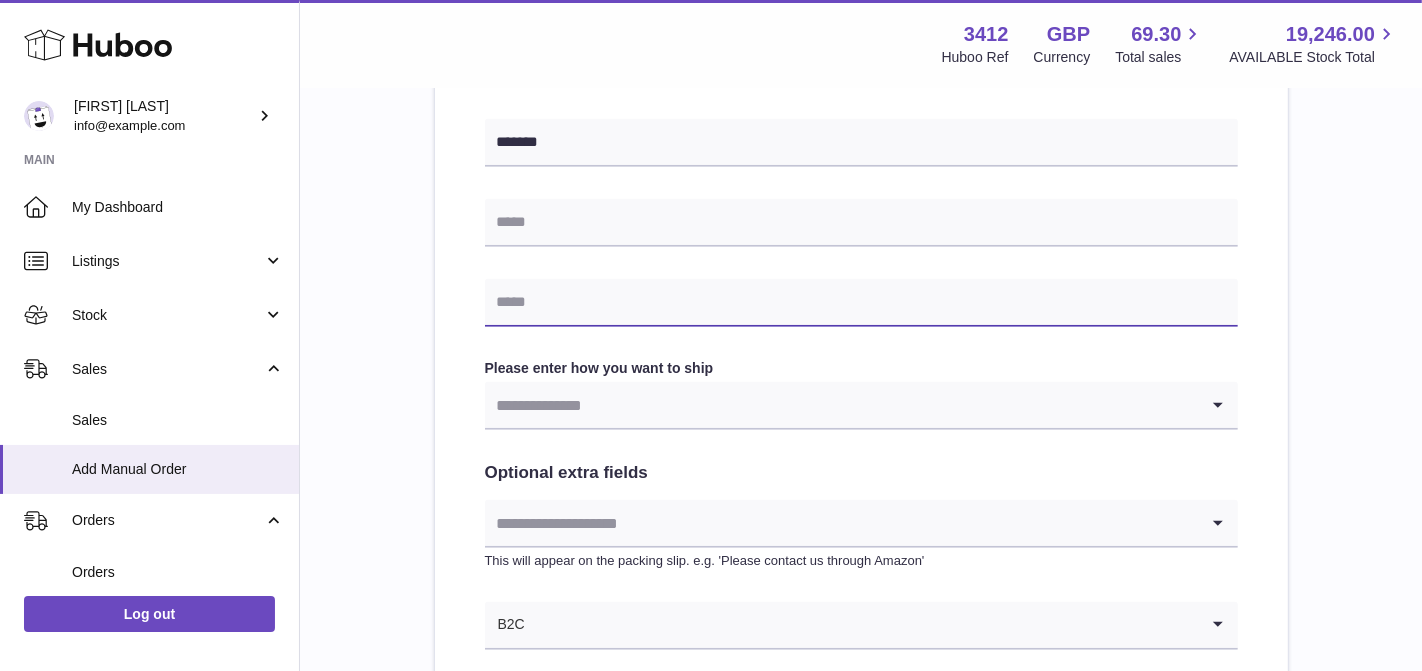 click at bounding box center [861, 303] 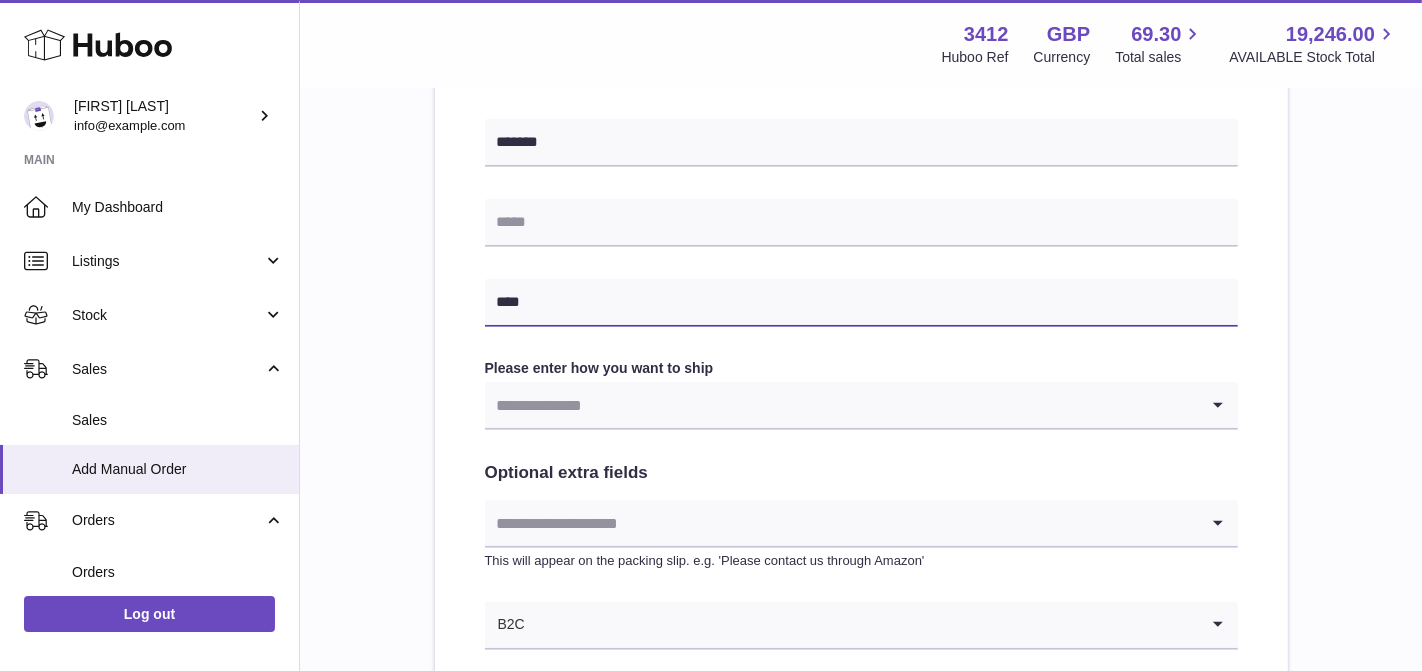 type on "**********" 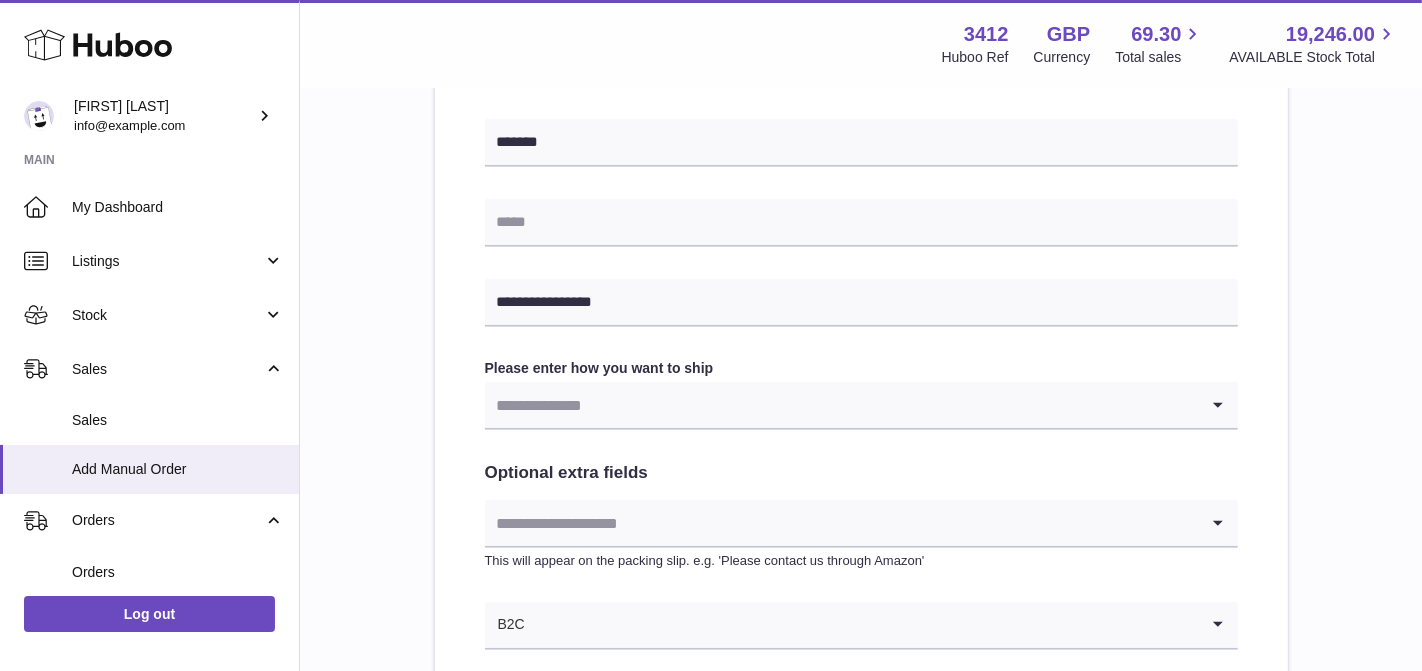 click at bounding box center [841, 405] 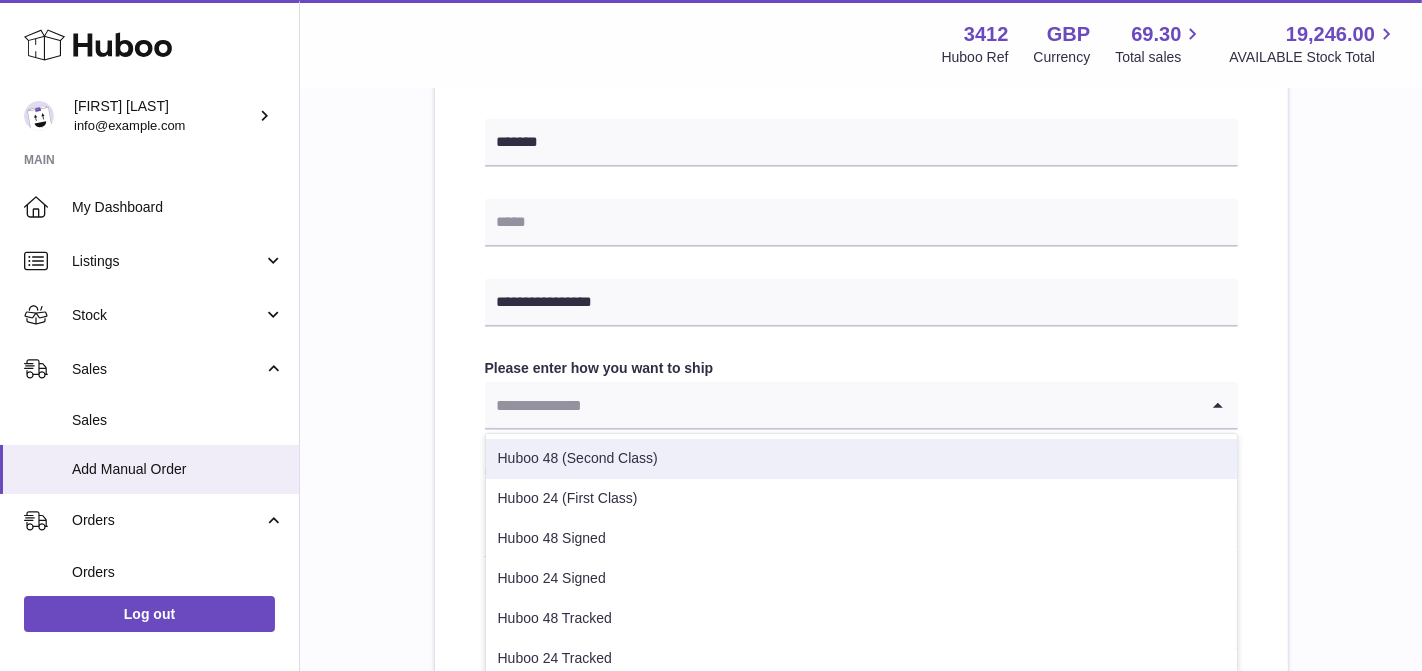 scroll, scrollTop: 141, scrollLeft: 0, axis: vertical 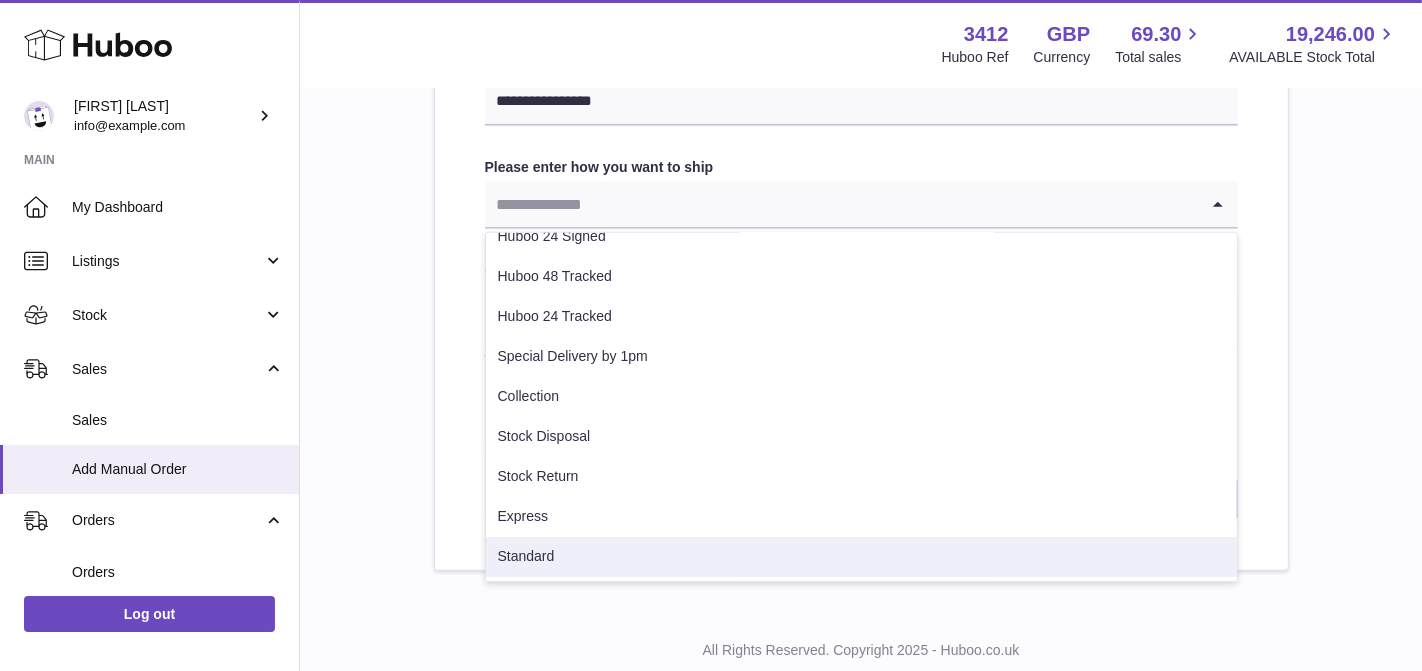 click on "Standard" at bounding box center (861, 557) 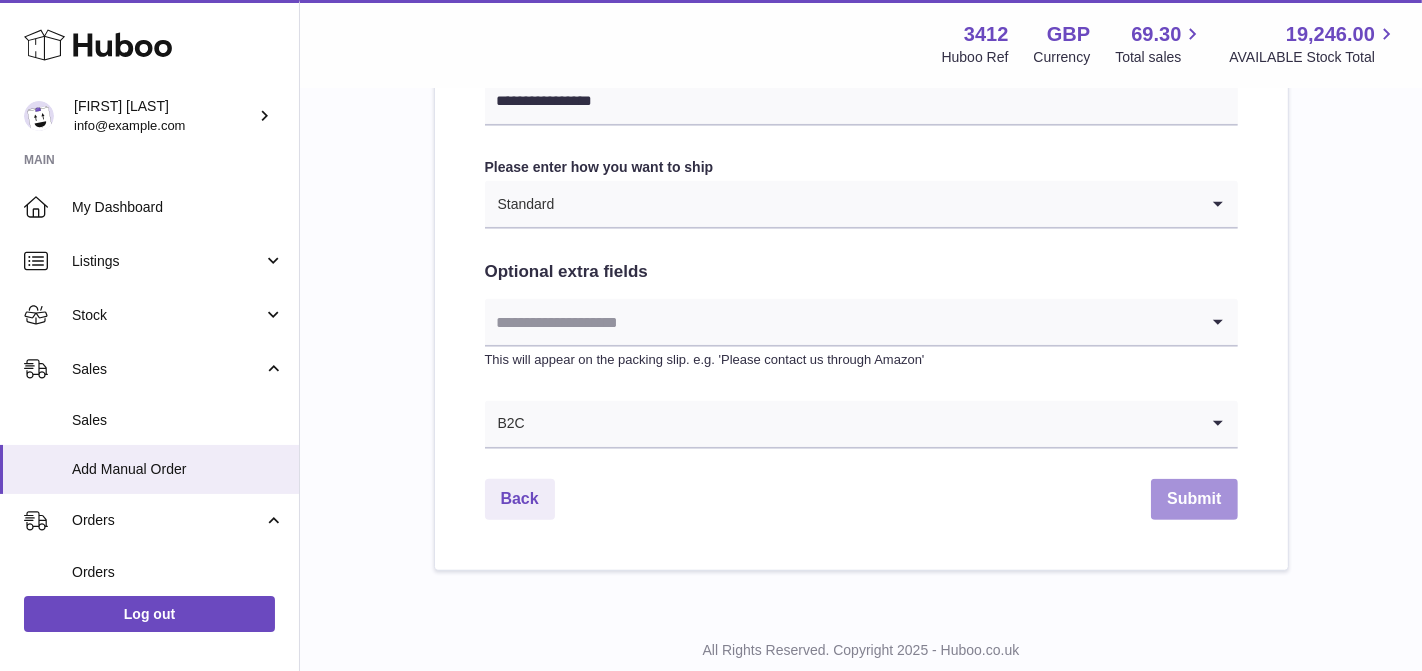 click on "Submit" at bounding box center (1194, 499) 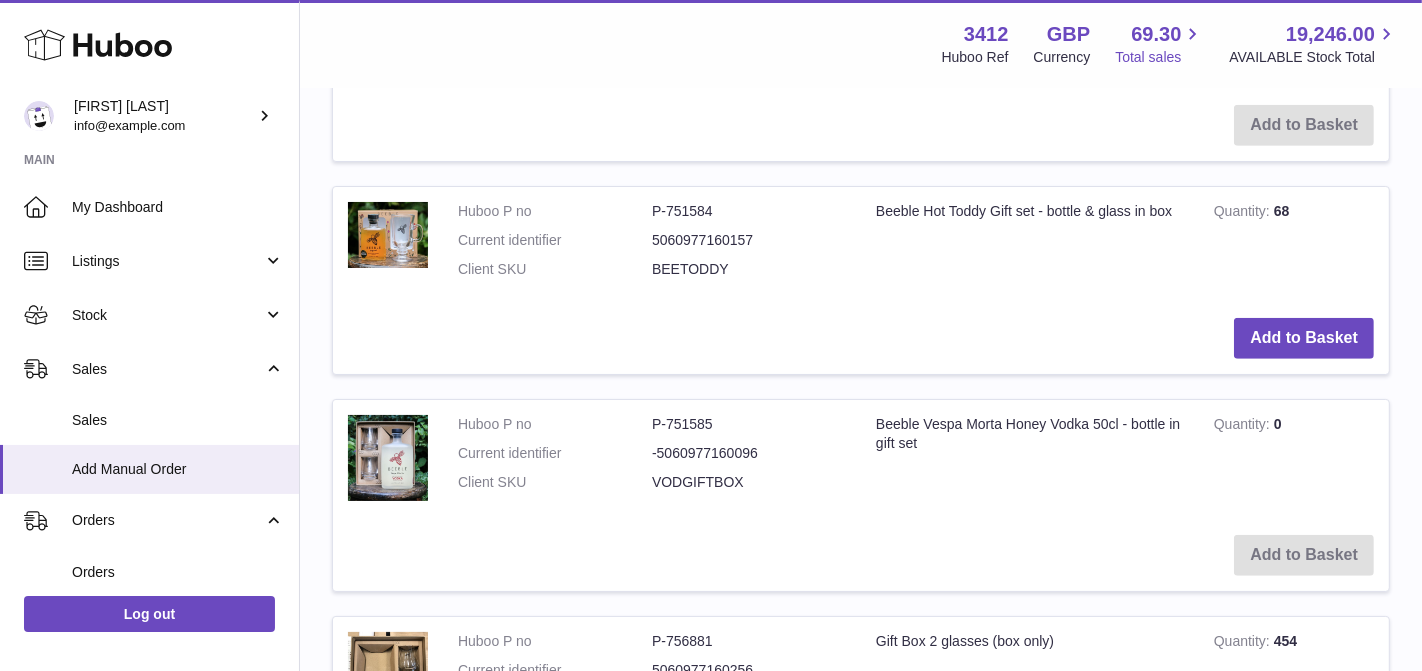 scroll, scrollTop: 0, scrollLeft: 0, axis: both 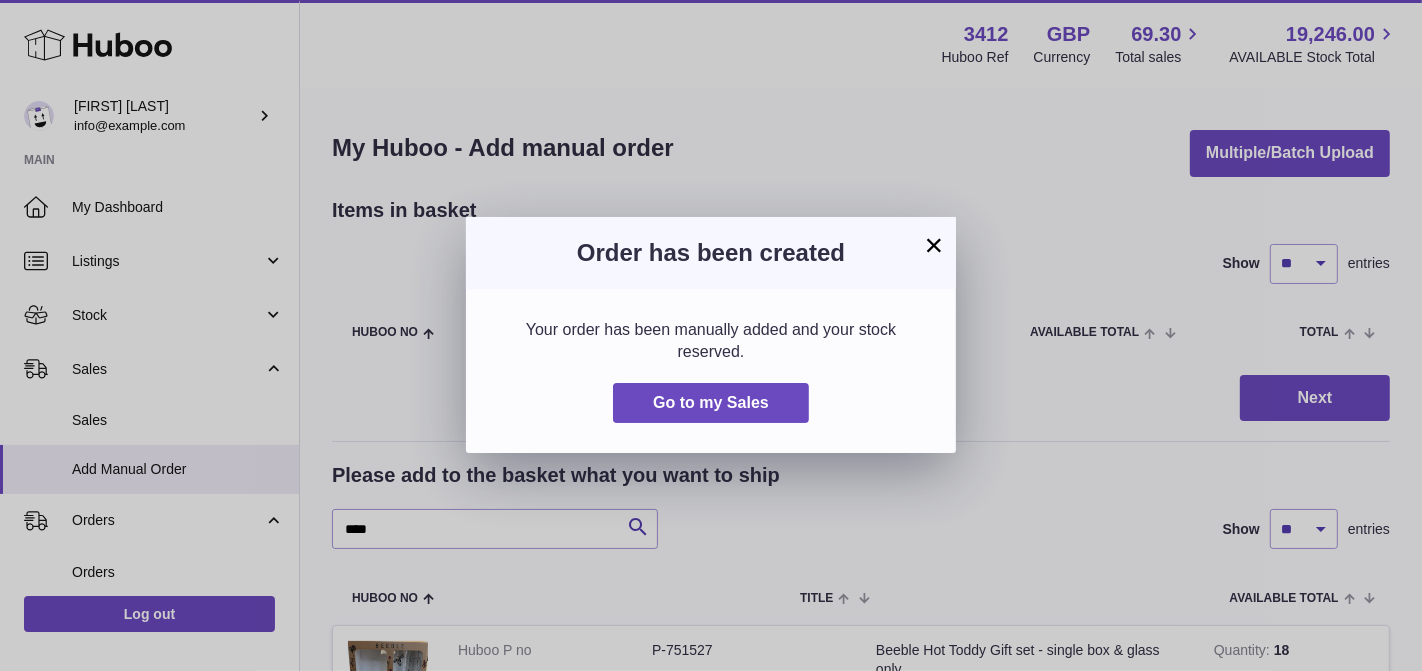 click on "×" at bounding box center [934, 245] 